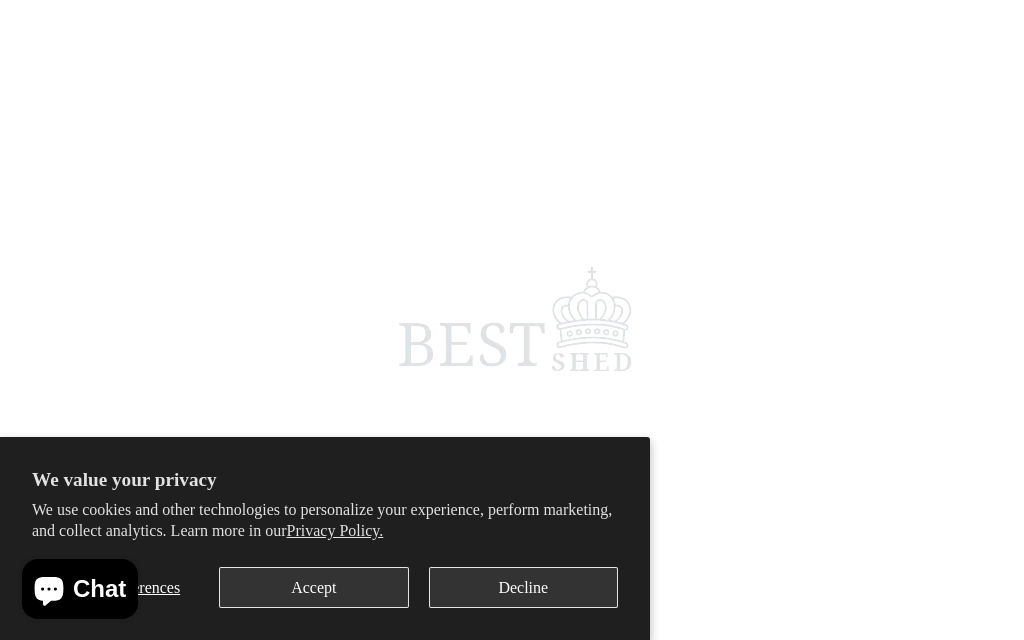 scroll, scrollTop: 0, scrollLeft: 0, axis: both 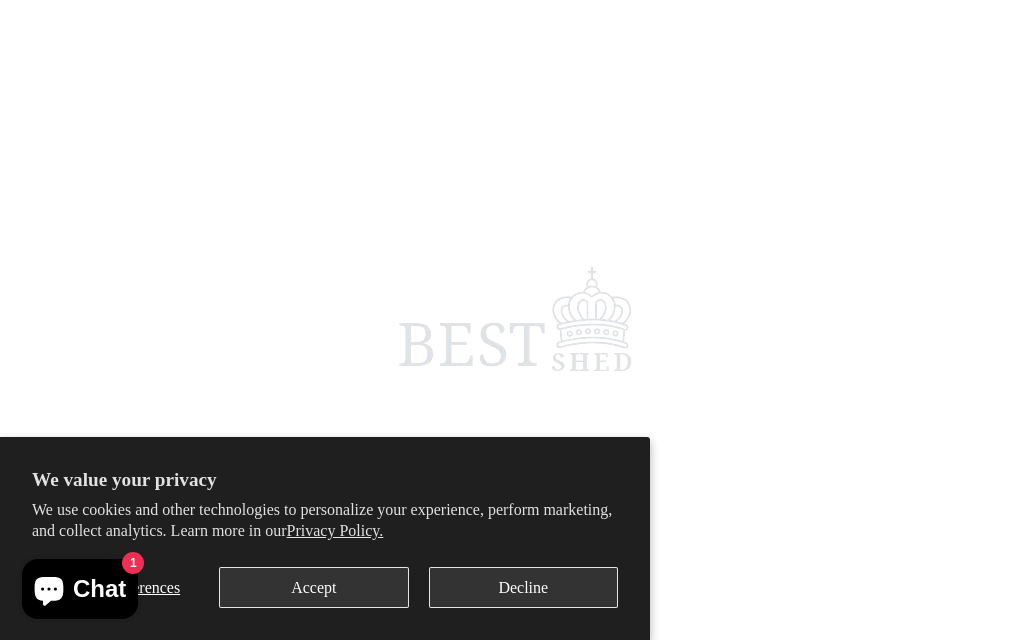 click on "Decline" at bounding box center (523, 587) 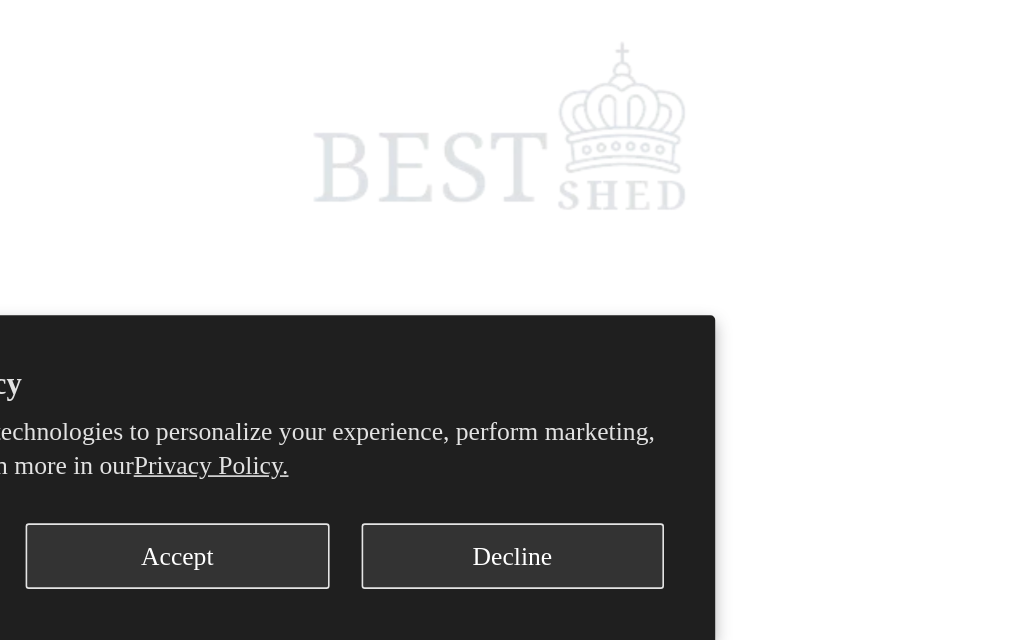click on "We value your privacy We use cookies and other technologies to personalize your experience, perform marketing, and collect analytics. Learn more in our   Privacy Policy. Manage preferences Accept Decline" at bounding box center [325, 538] 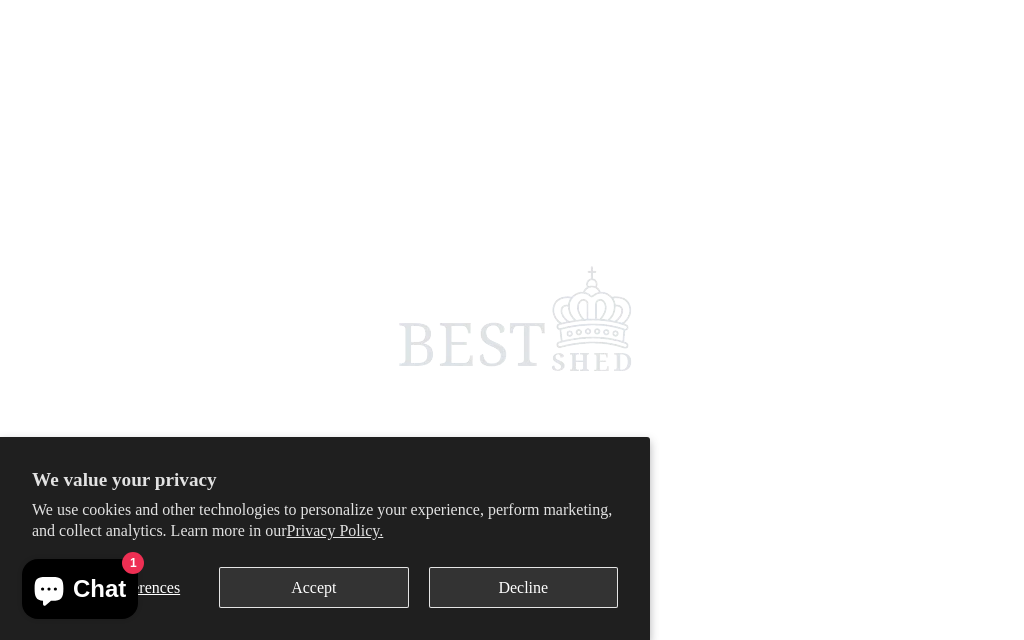 click on "Decline" at bounding box center [523, 587] 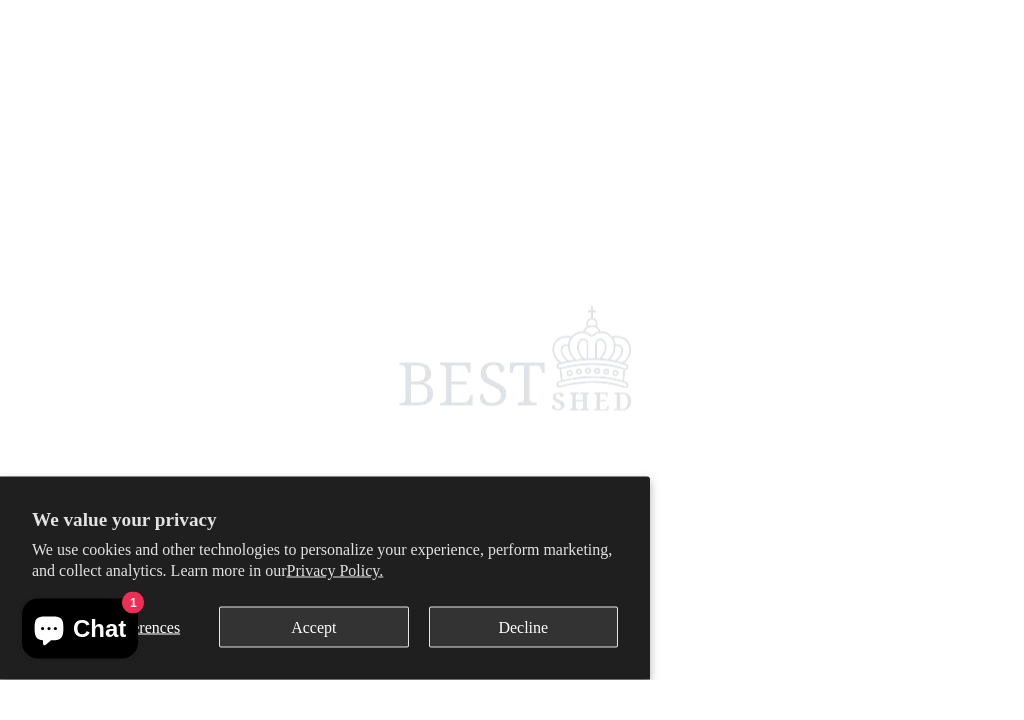 scroll, scrollTop: 1794, scrollLeft: 0, axis: vertical 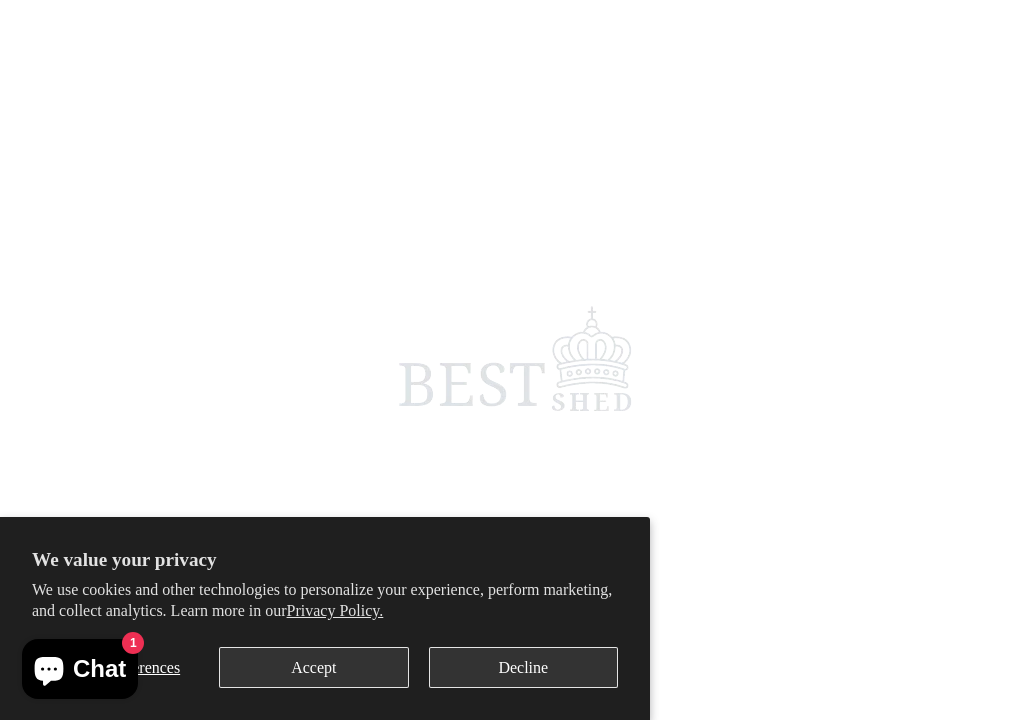 click on "Decline" at bounding box center (523, 667) 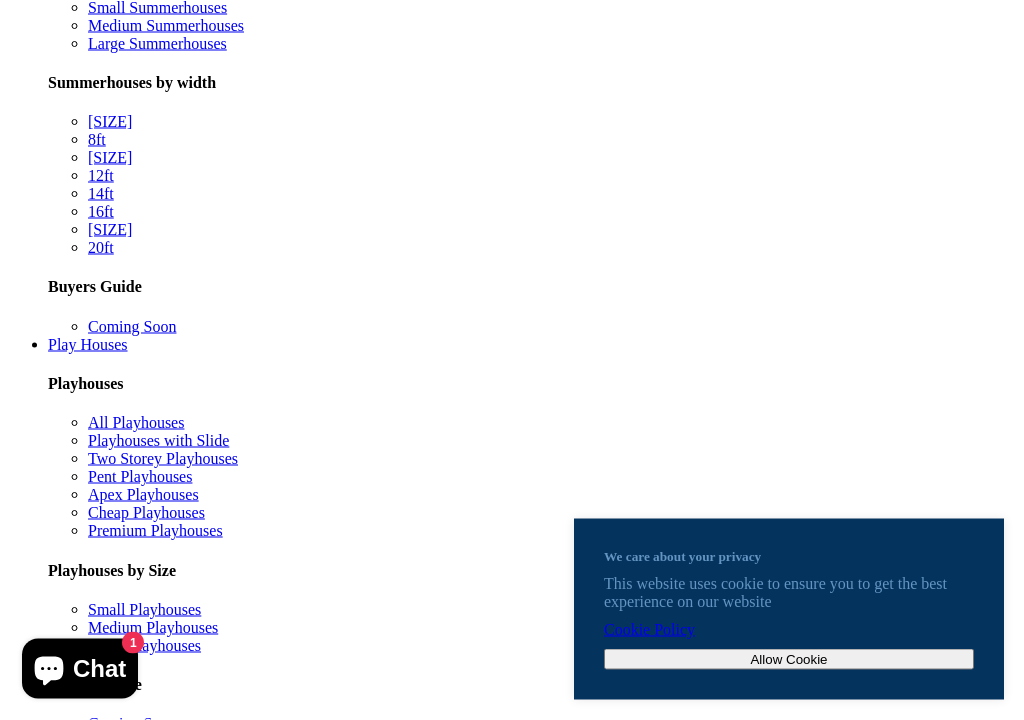 scroll, scrollTop: 2672, scrollLeft: 0, axis: vertical 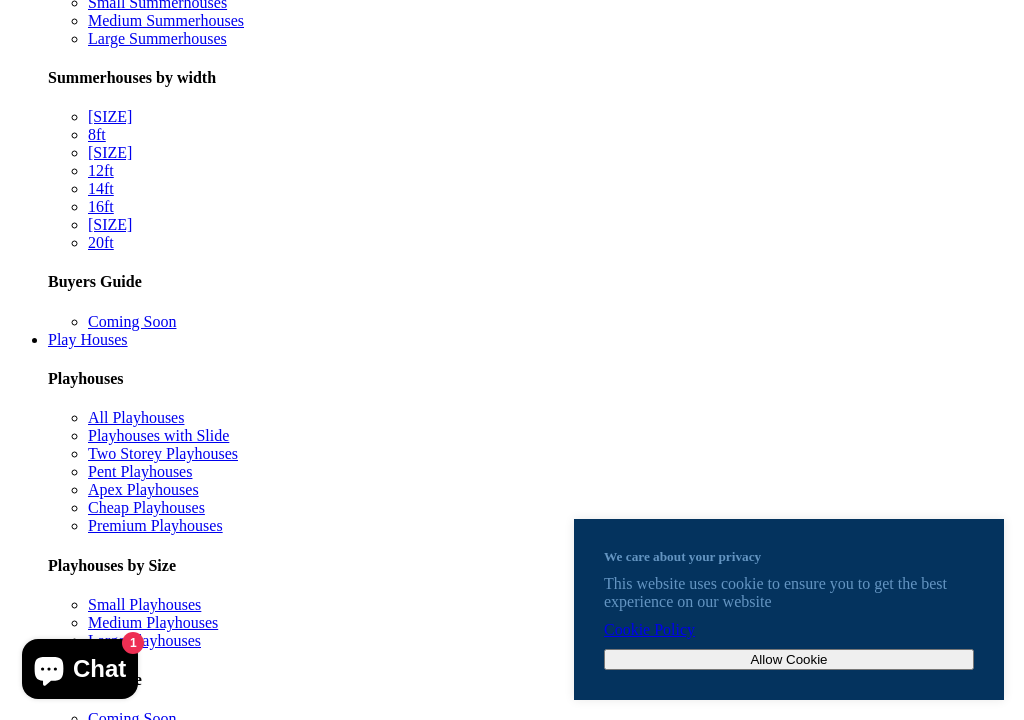 click on "Discover our best-selling products, including log cabins, sheds, and storage solutions." at bounding box center [512, 139216] 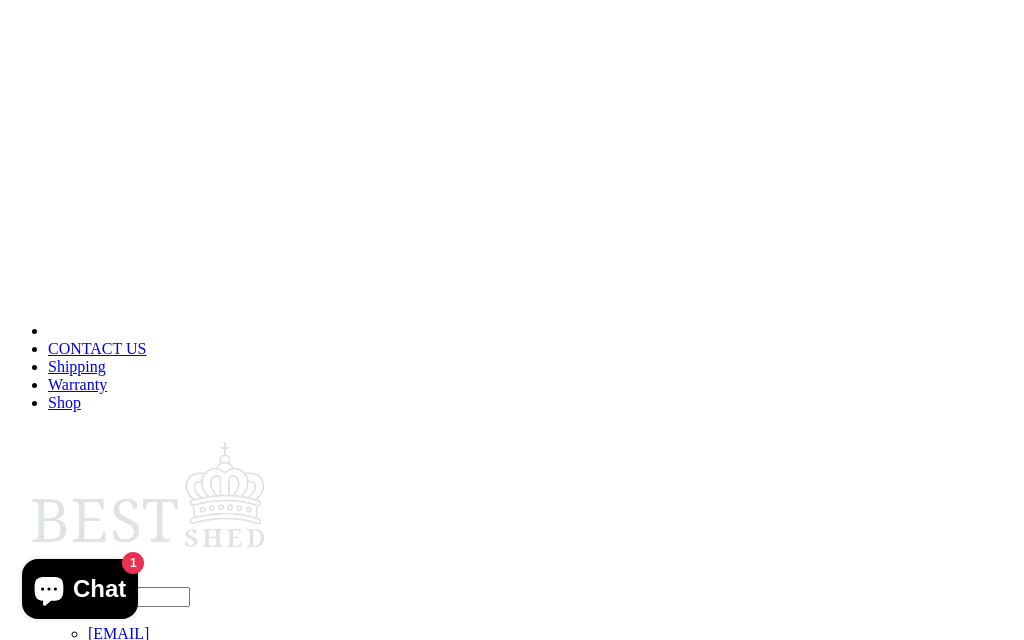 scroll, scrollTop: 160, scrollLeft: 0, axis: vertical 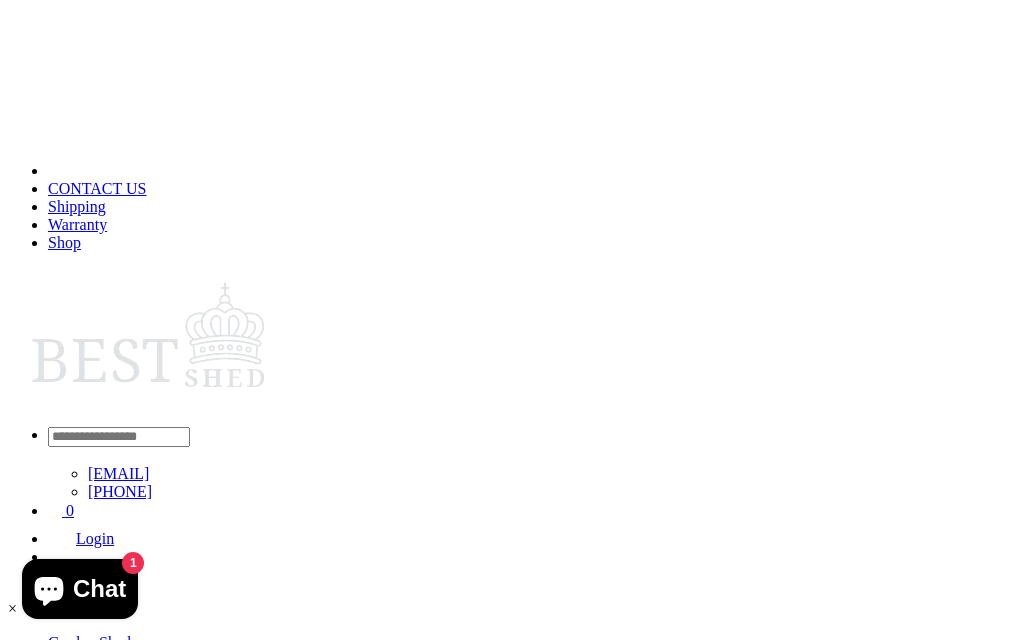 click on "(83)" at bounding box center (65, 6940) 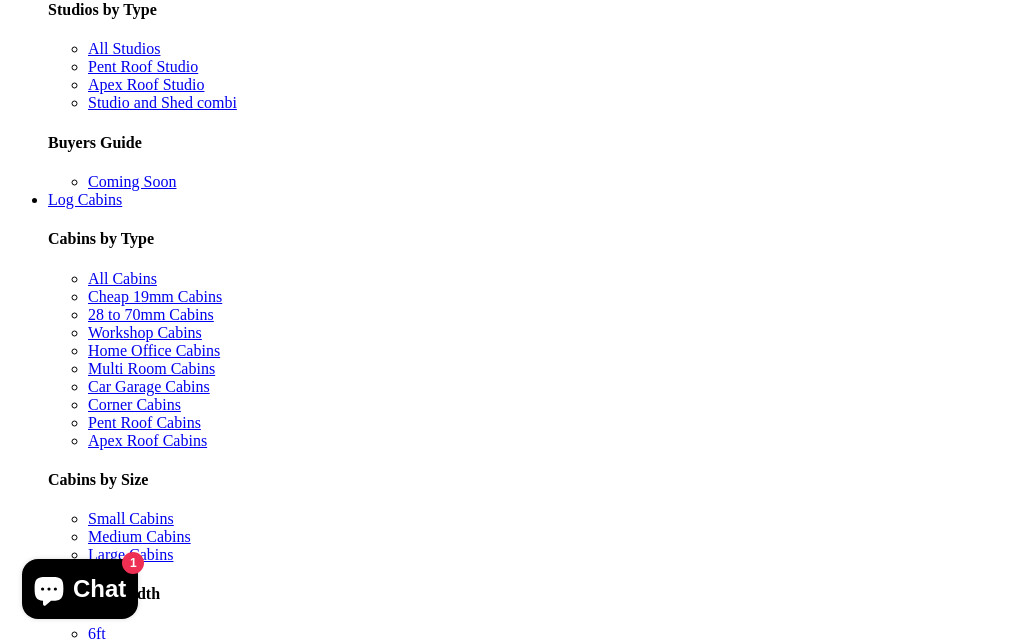 scroll, scrollTop: 1613, scrollLeft: 0, axis: vertical 